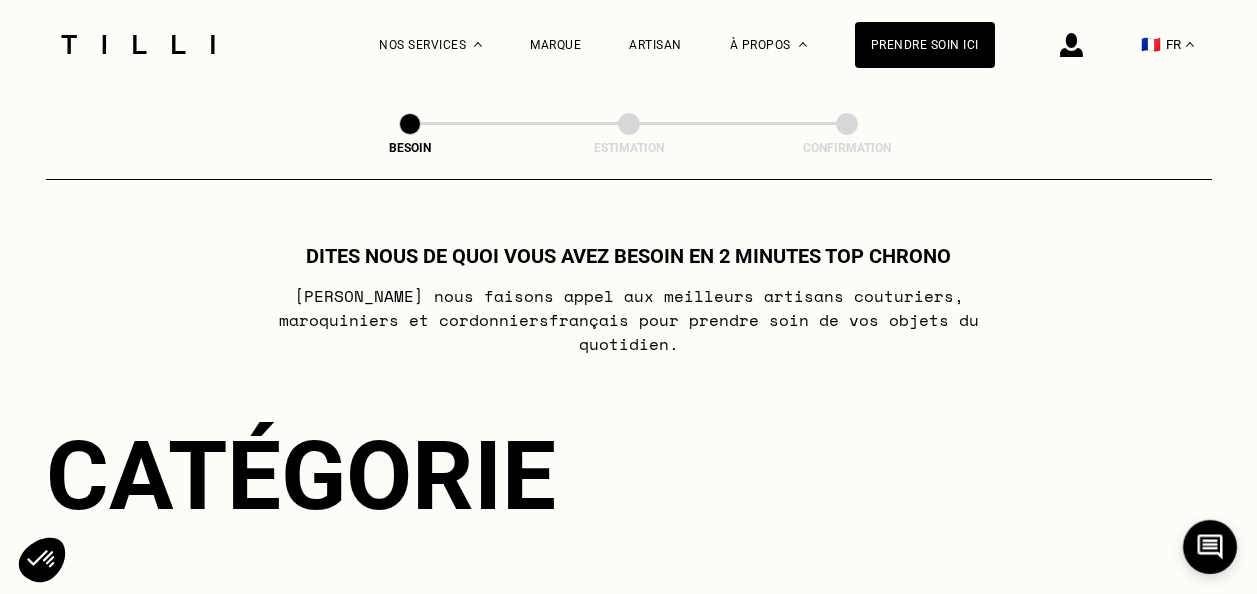 scroll, scrollTop: 0, scrollLeft: 0, axis: both 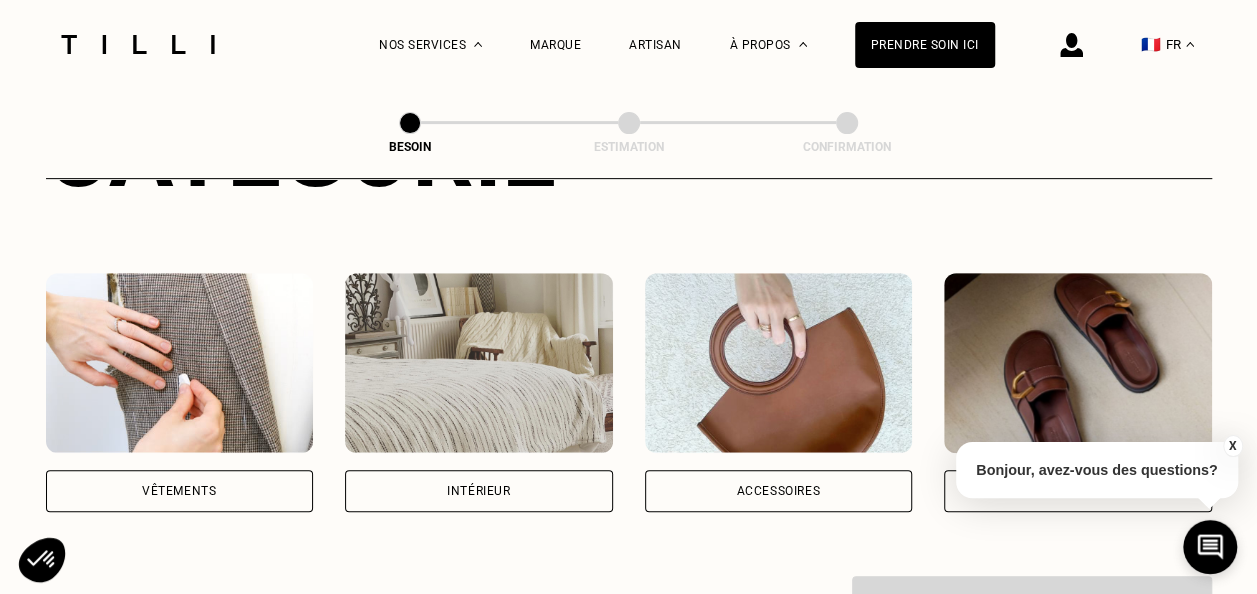 click on "Intérieur" at bounding box center (479, 491) 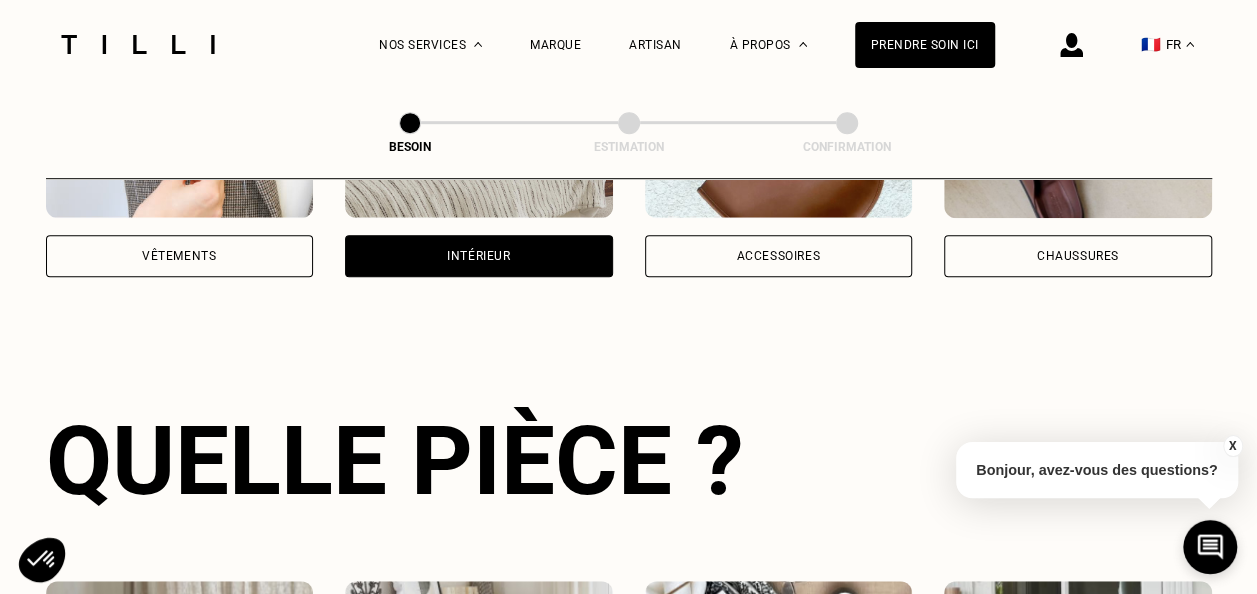 scroll, scrollTop: 654, scrollLeft: 0, axis: vertical 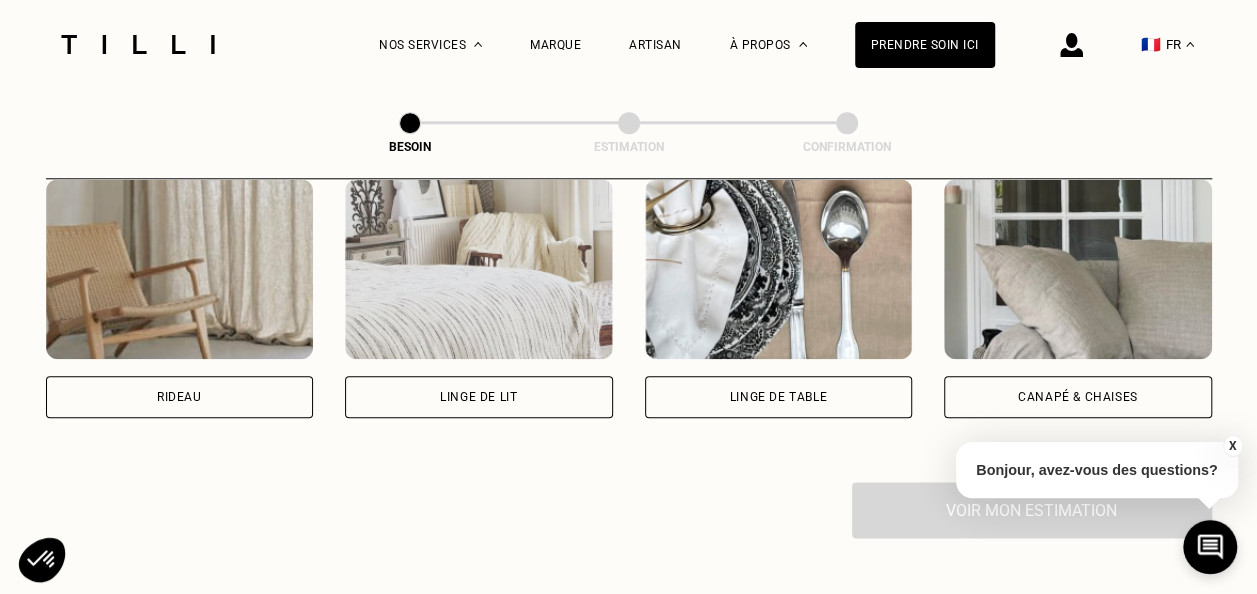 click on "Canapé & chaises" at bounding box center (1078, 397) 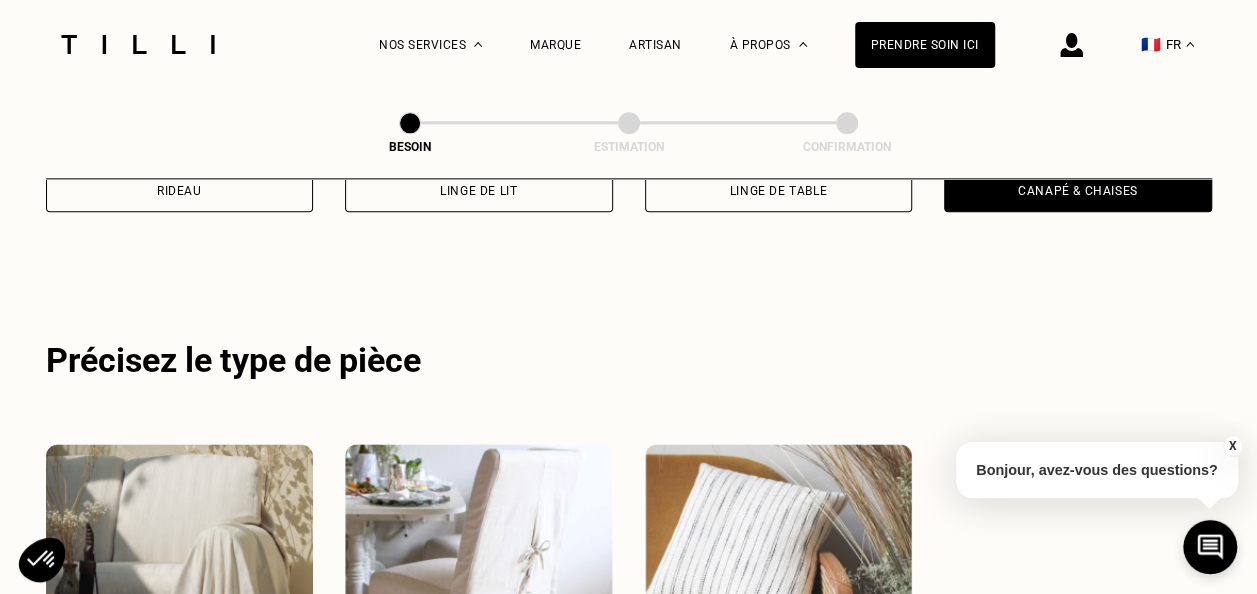 scroll, scrollTop: 1199, scrollLeft: 0, axis: vertical 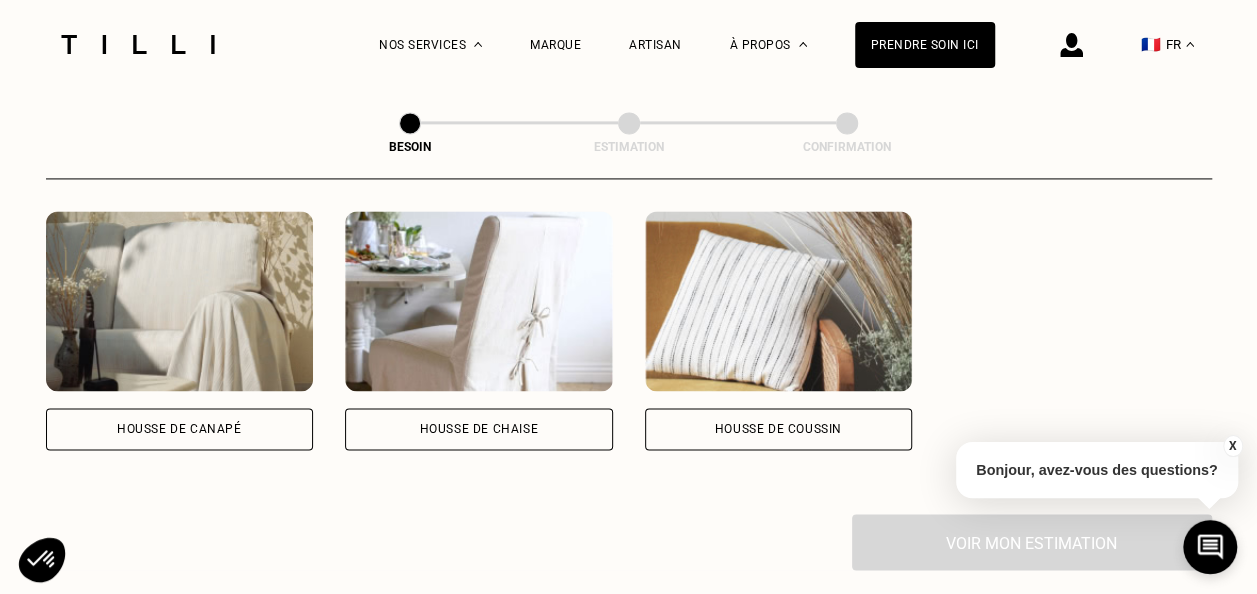 click on "Housse de canapé" at bounding box center (180, 429) 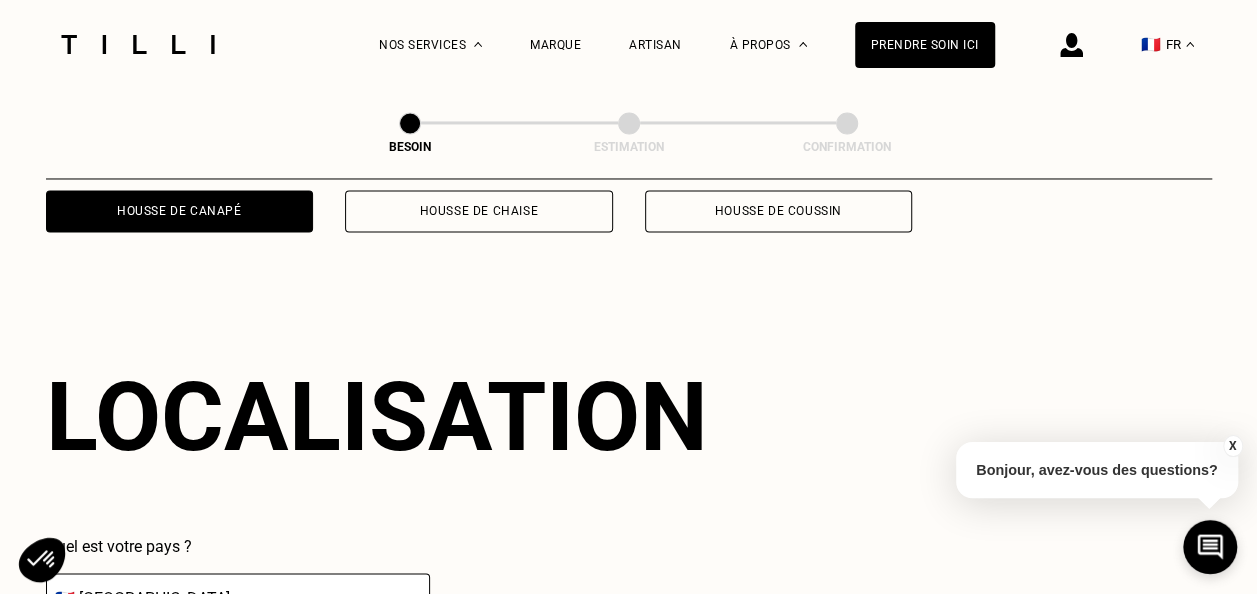 scroll, scrollTop: 1670, scrollLeft: 0, axis: vertical 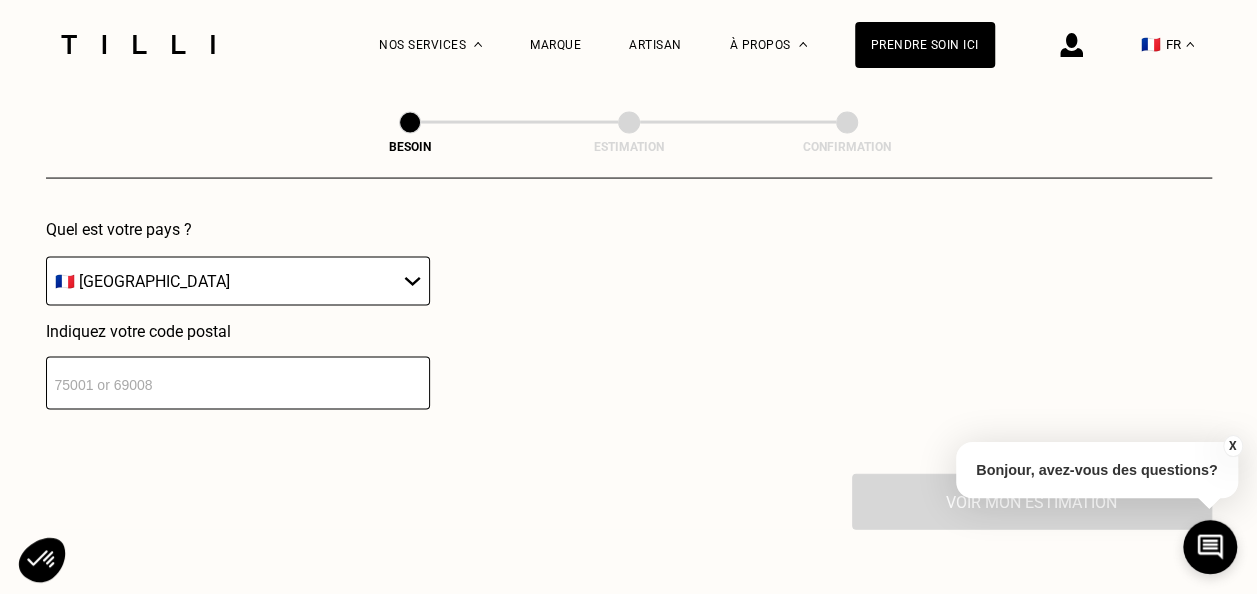 click on "🇩🇪   [GEOGRAPHIC_DATA] 🇦🇹   [GEOGRAPHIC_DATA] 🇧🇪   [GEOGRAPHIC_DATA] 🇧🇬   Bulgarie 🇨🇾   Chypre 🇭🇷   Croatie 🇩🇰   [GEOGRAPHIC_DATA] 🇪🇸   [GEOGRAPHIC_DATA] 🇪🇪   [GEOGRAPHIC_DATA] 🇫🇮   [GEOGRAPHIC_DATA] 🇫🇷   [GEOGRAPHIC_DATA] 🇬🇷   [GEOGRAPHIC_DATA] 🇭🇺   [GEOGRAPHIC_DATA] 🇮🇪   [GEOGRAPHIC_DATA] 🇮🇹   [GEOGRAPHIC_DATA] 🇱🇻   [GEOGRAPHIC_DATA] 🇱🇮   [GEOGRAPHIC_DATA] 🇱🇹   [GEOGRAPHIC_DATA] 🇱🇺   [GEOGRAPHIC_DATA] 🇲🇹   [GEOGRAPHIC_DATA] 🇳🇴   [GEOGRAPHIC_DATA] 🇳🇱   [GEOGRAPHIC_DATA] 🇵🇱   [GEOGRAPHIC_DATA] 🇵🇹   [GEOGRAPHIC_DATA] 🇨🇿   [GEOGRAPHIC_DATA] 🇷🇴   [GEOGRAPHIC_DATA] 🇬🇧   [GEOGRAPHIC_DATA] 🇸🇰   Slovaquie 🇸🇮   [GEOGRAPHIC_DATA] 🇸🇪   [GEOGRAPHIC_DATA] 🇨🇭   [GEOGRAPHIC_DATA]" at bounding box center [238, 281] 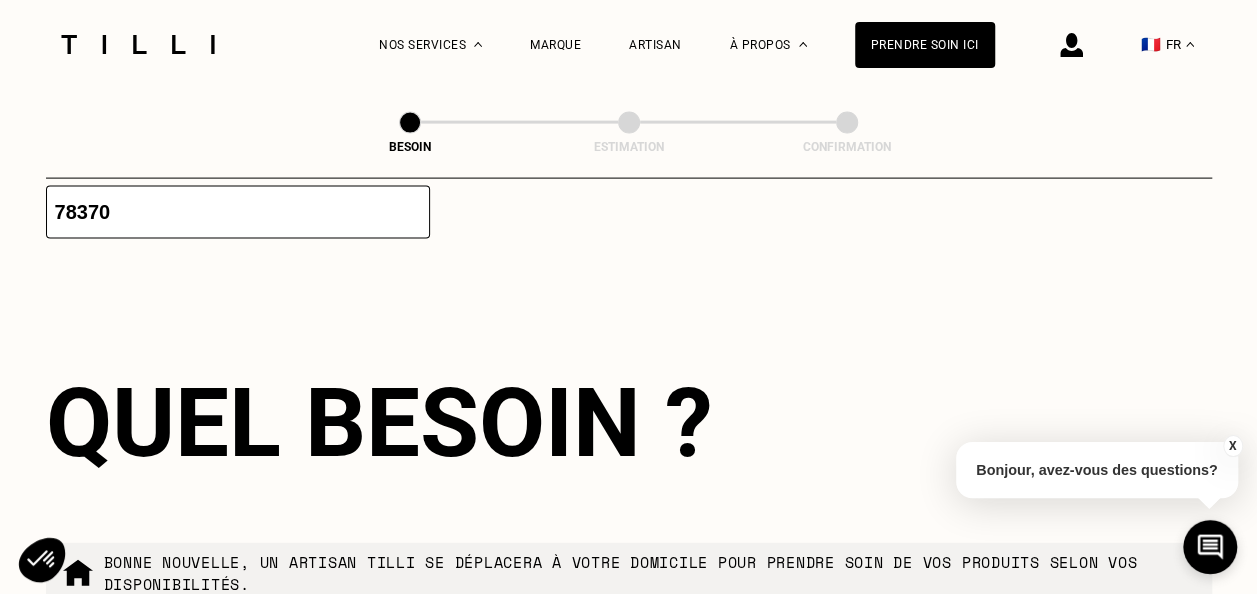scroll, scrollTop: 2167, scrollLeft: 0, axis: vertical 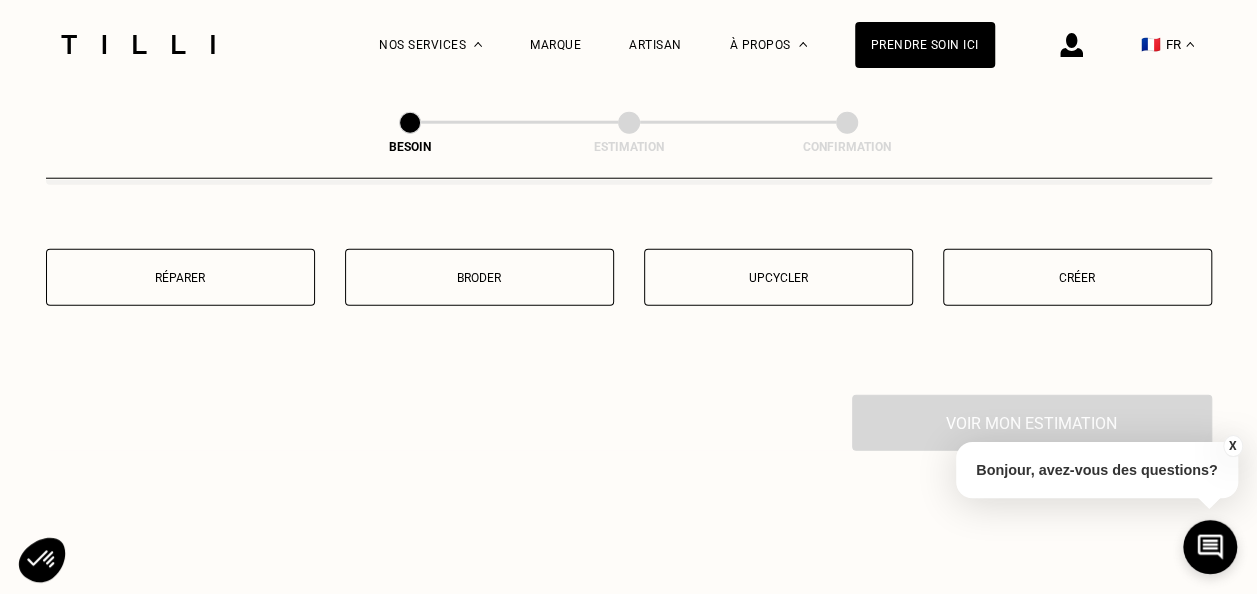 click on "Réparer" at bounding box center [180, 278] 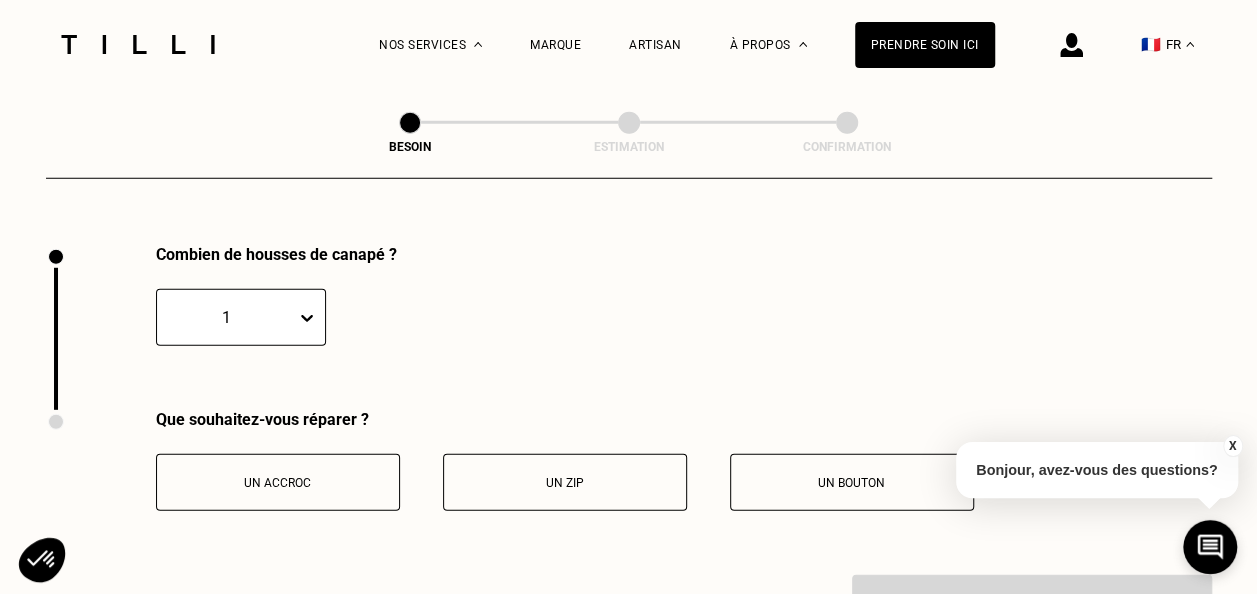scroll, scrollTop: 2680, scrollLeft: 0, axis: vertical 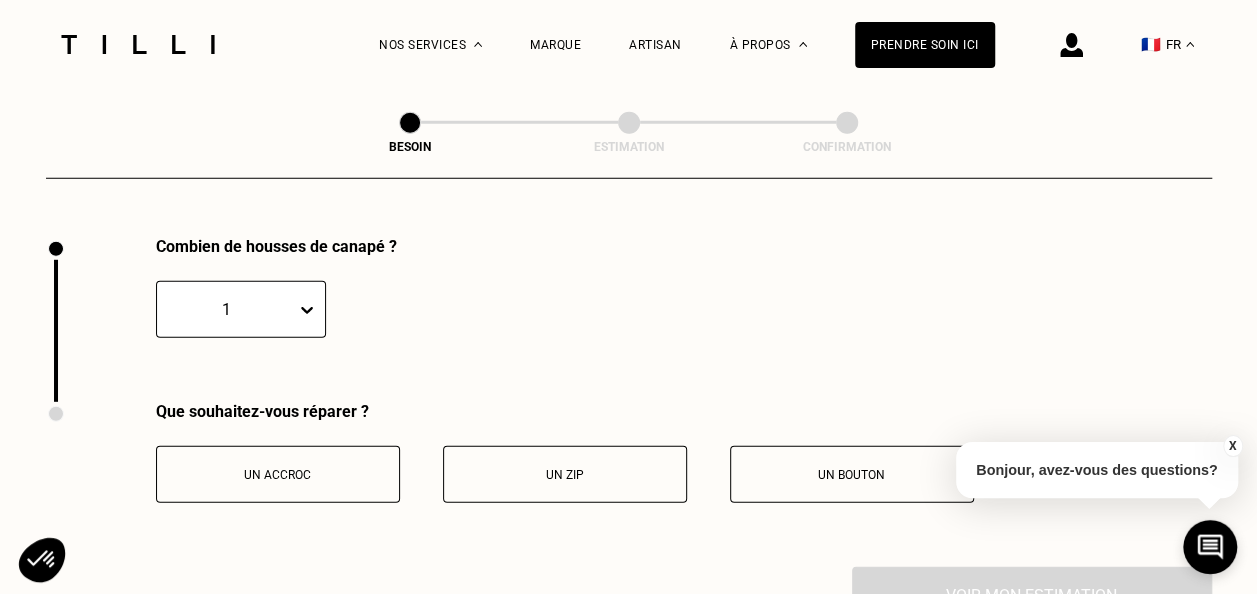 click on "X" at bounding box center (1232, 446) 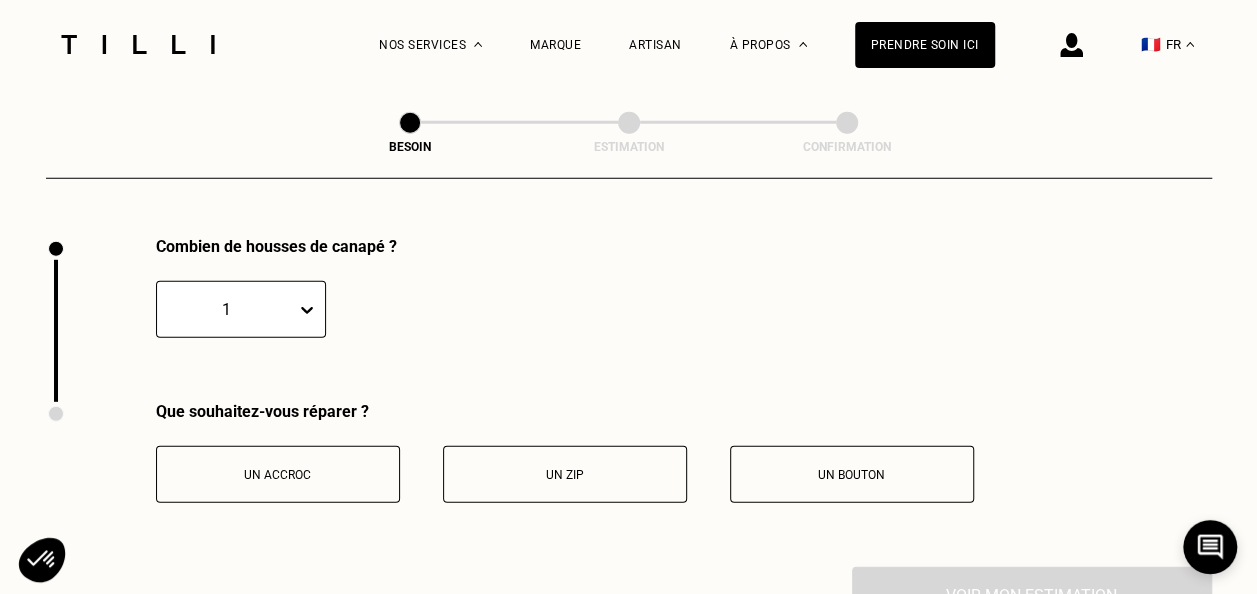 click on "Un accroc" at bounding box center (278, 475) 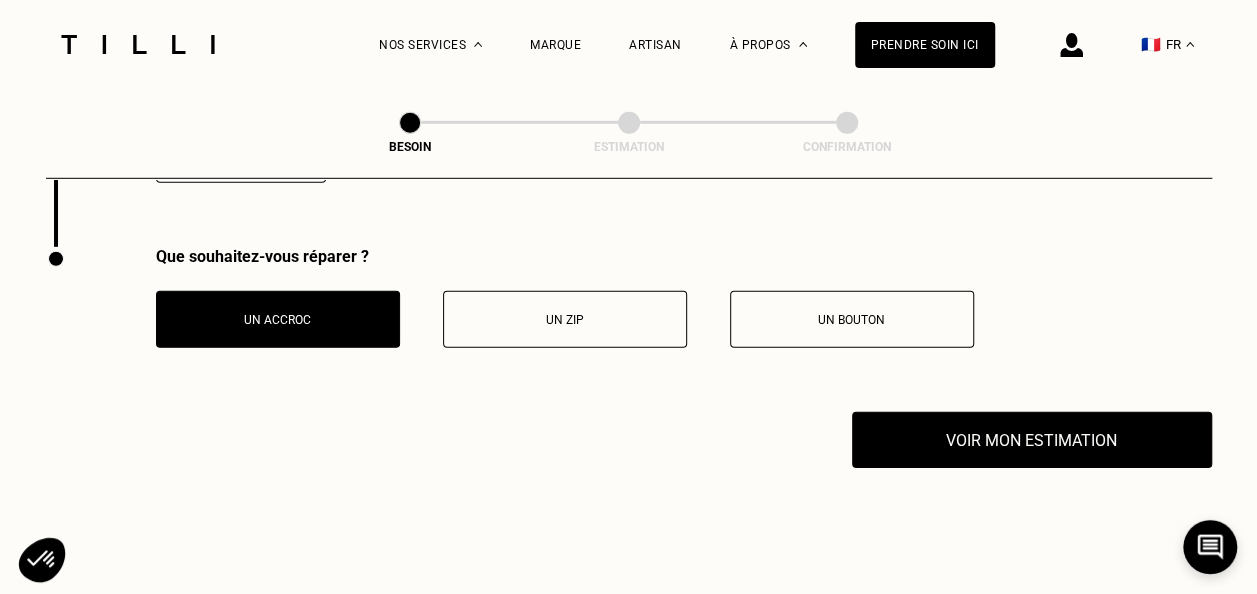 scroll, scrollTop: 2856, scrollLeft: 0, axis: vertical 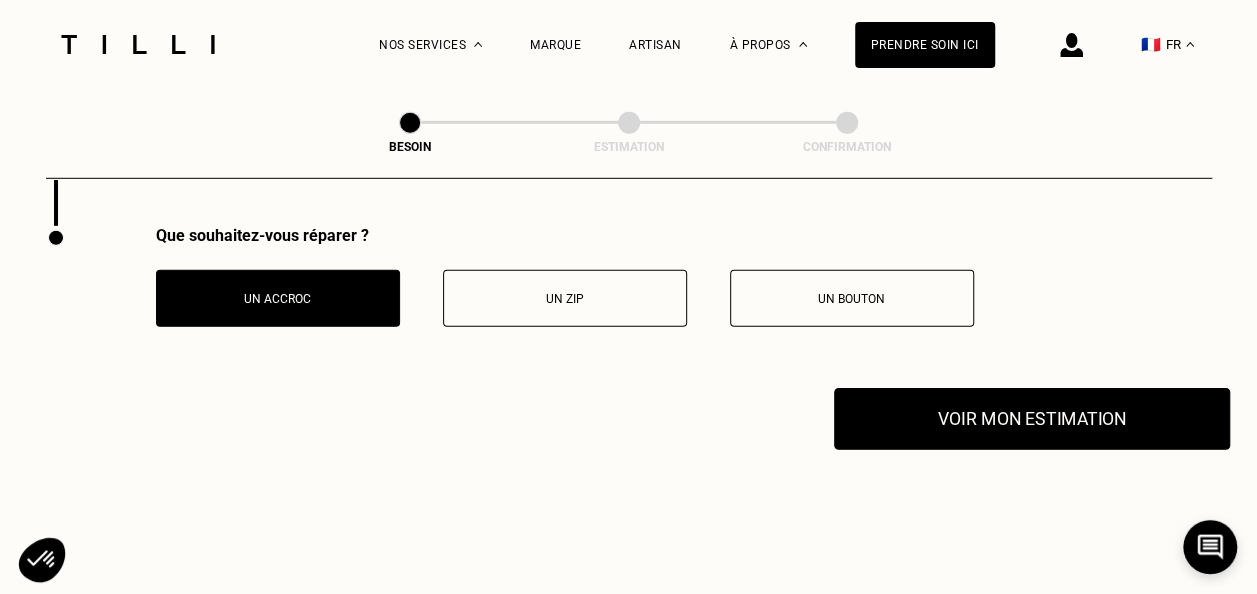 click on "Voir mon estimation" at bounding box center (1032, 419) 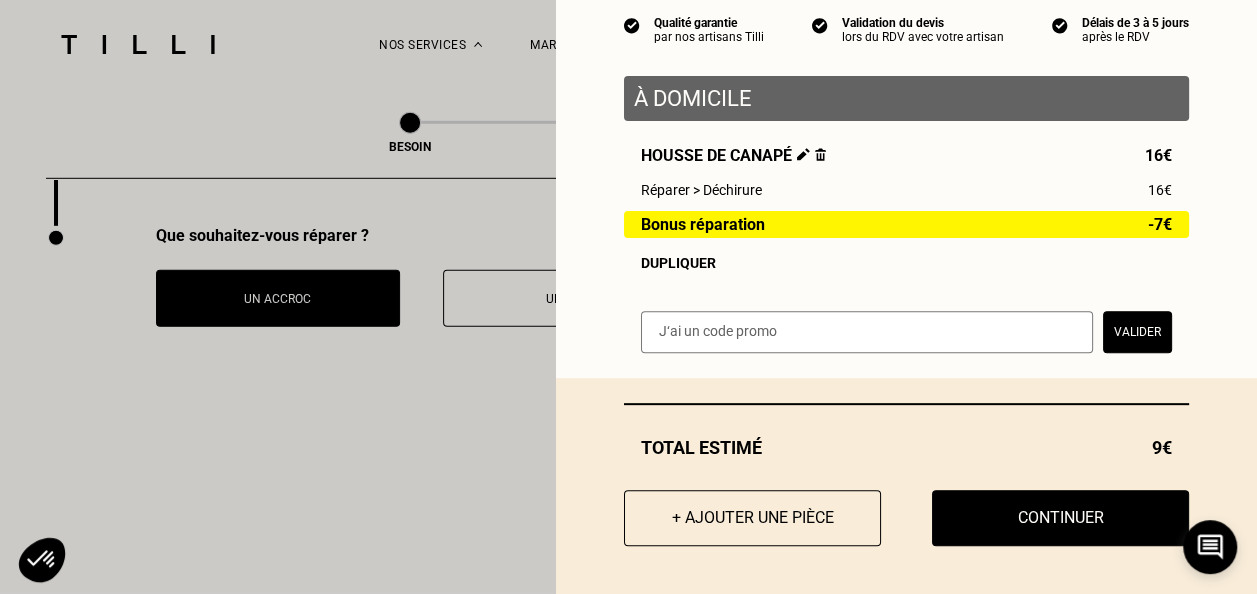 scroll, scrollTop: 200, scrollLeft: 0, axis: vertical 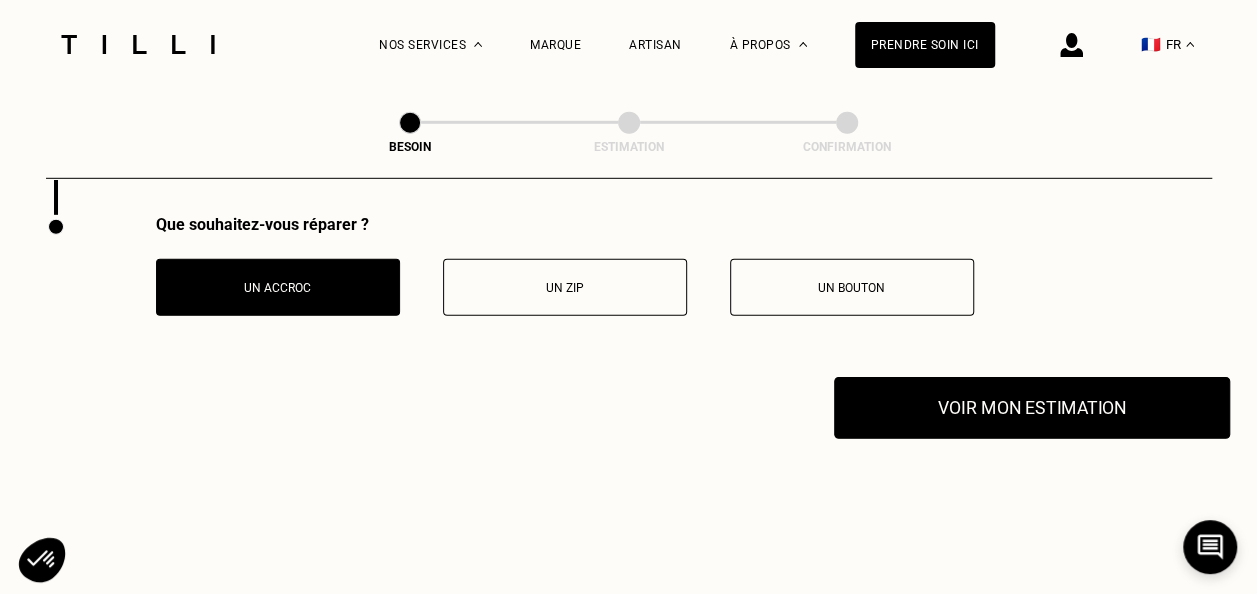 click on "Voir mon estimation" at bounding box center (1032, 408) 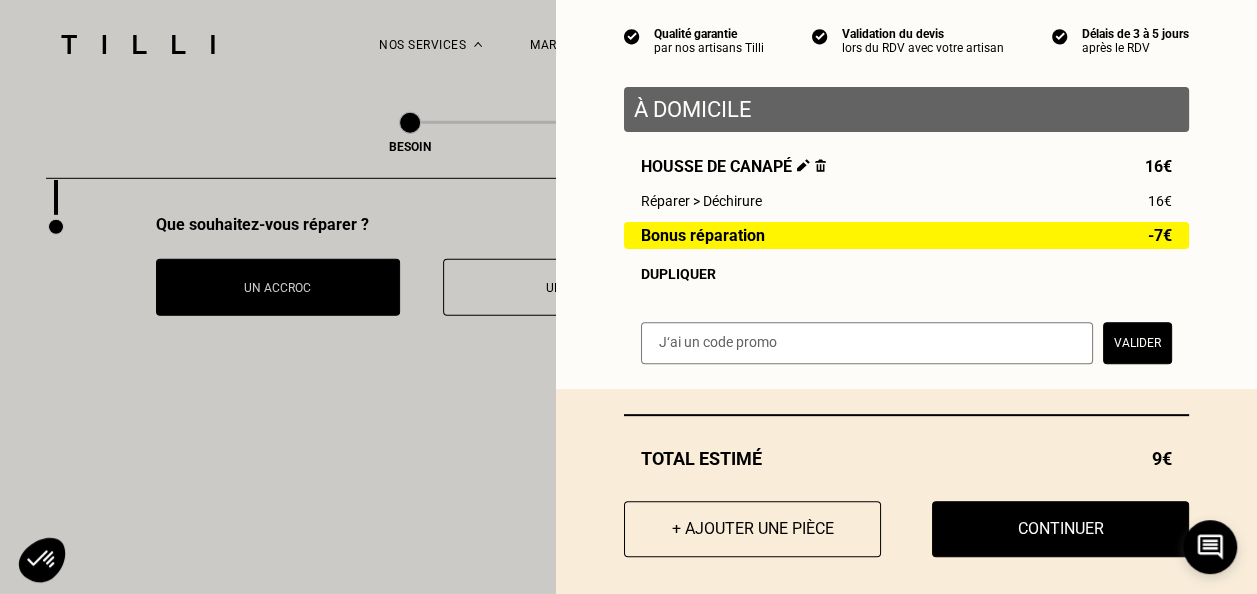 scroll, scrollTop: 200, scrollLeft: 0, axis: vertical 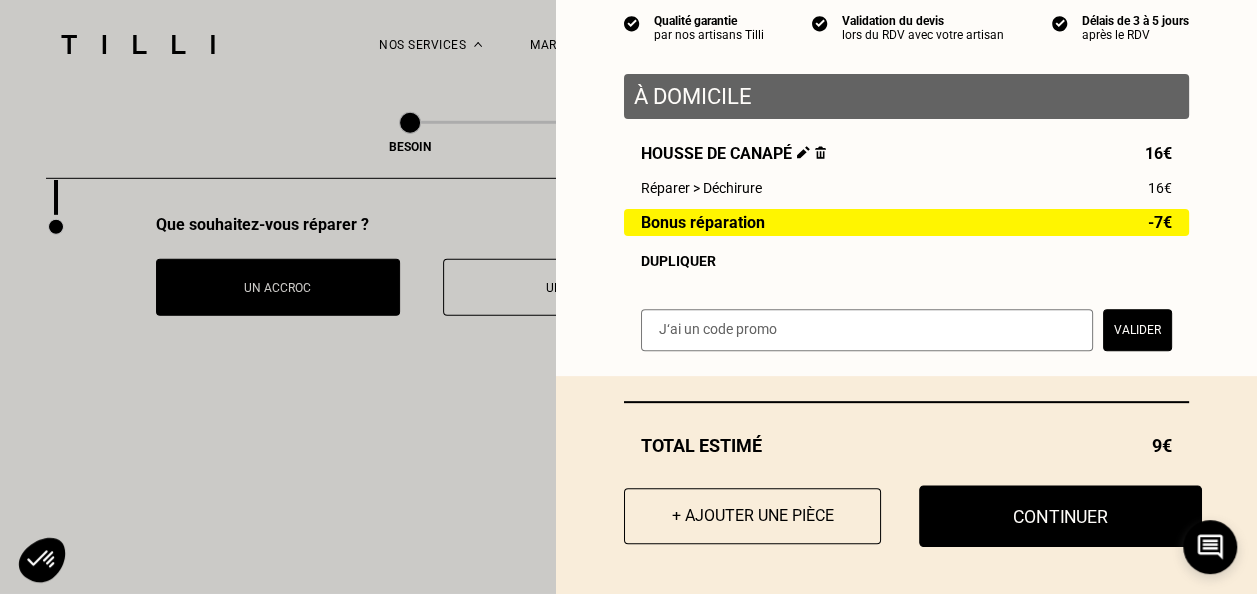 click on "Continuer" at bounding box center (1060, 516) 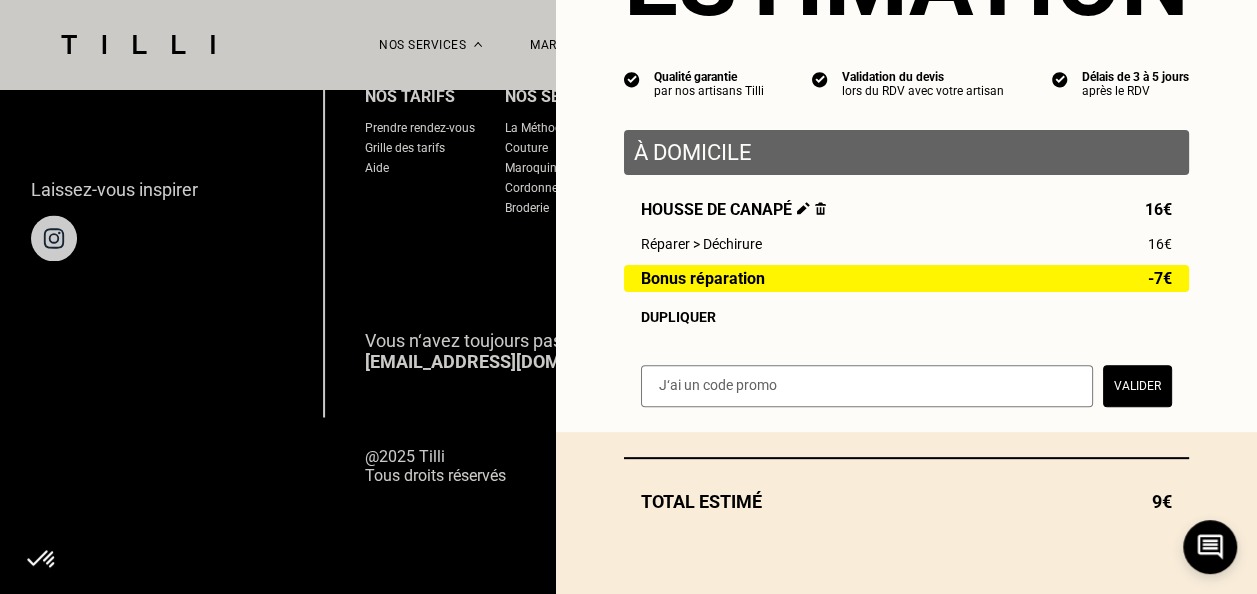 scroll, scrollTop: 1432, scrollLeft: 0, axis: vertical 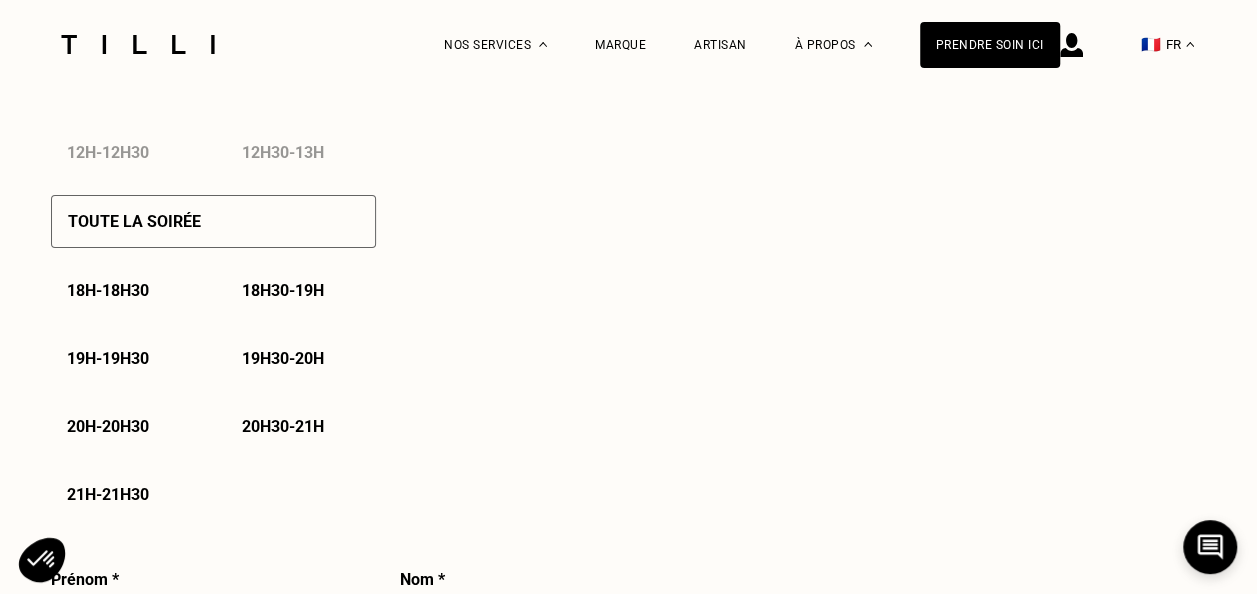 select on "FR" 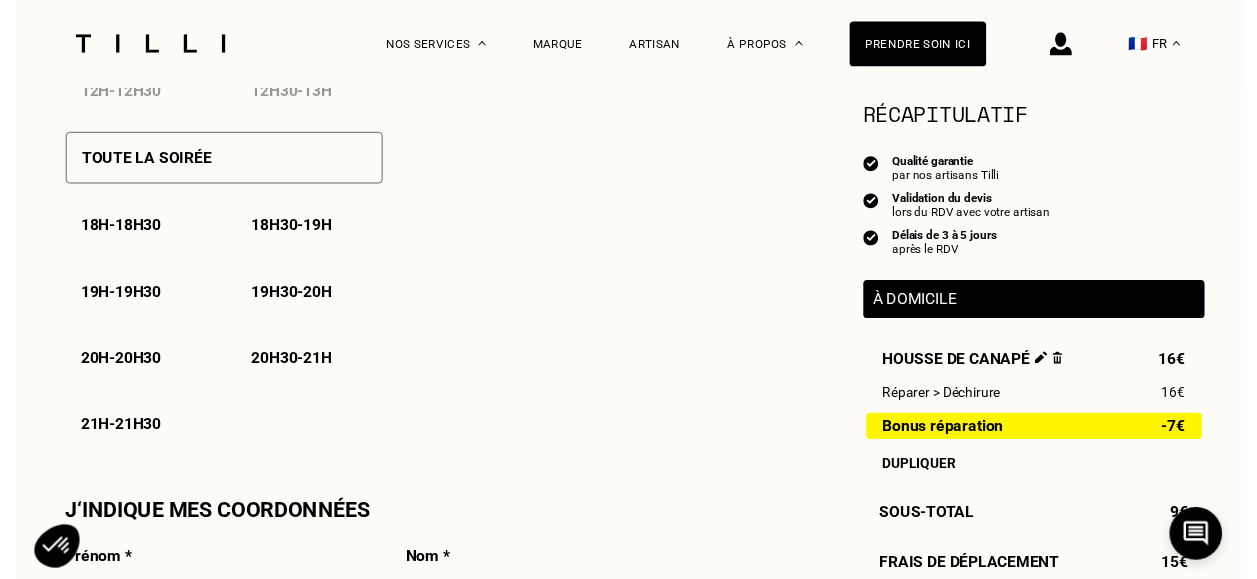 scroll, scrollTop: 0, scrollLeft: 0, axis: both 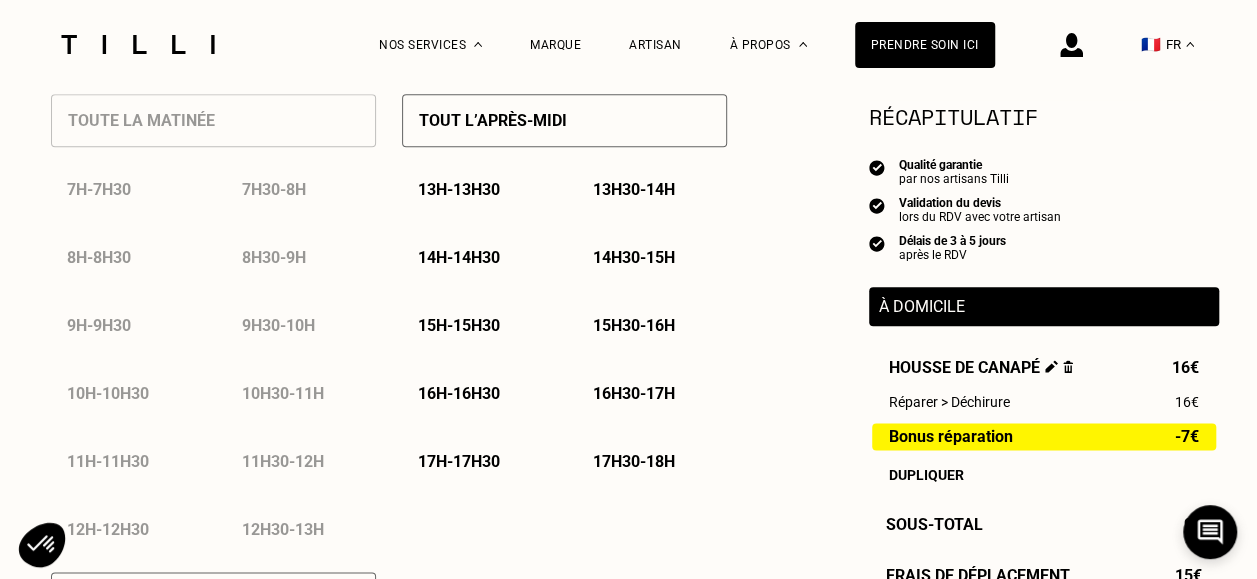 click on "17h30  -  18h" at bounding box center (634, 461) 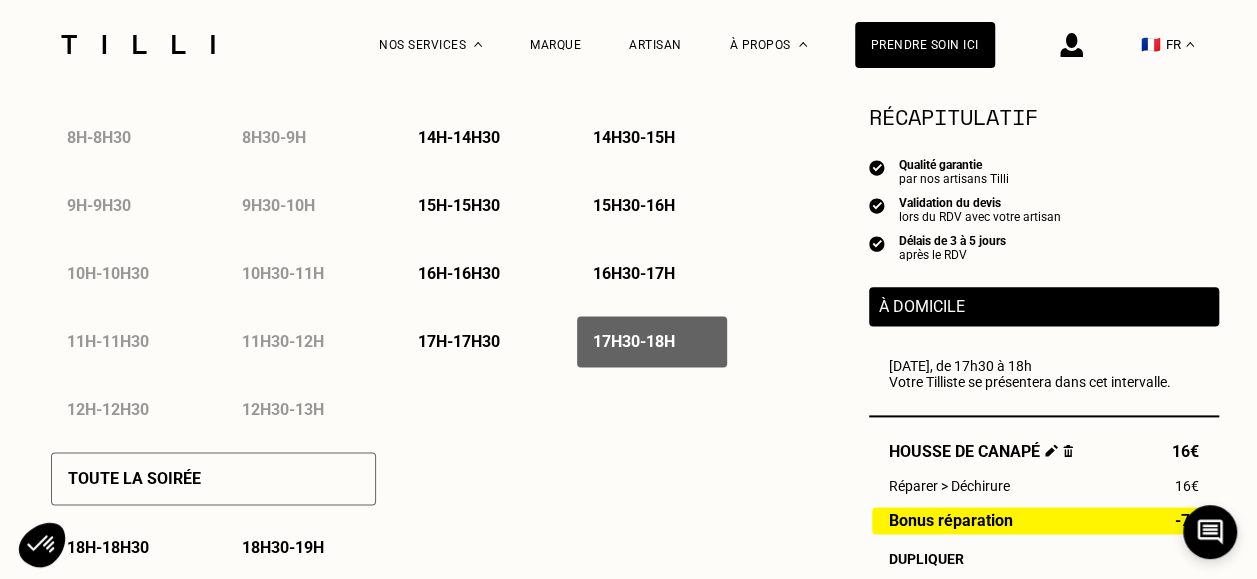 scroll, scrollTop: 1146, scrollLeft: 0, axis: vertical 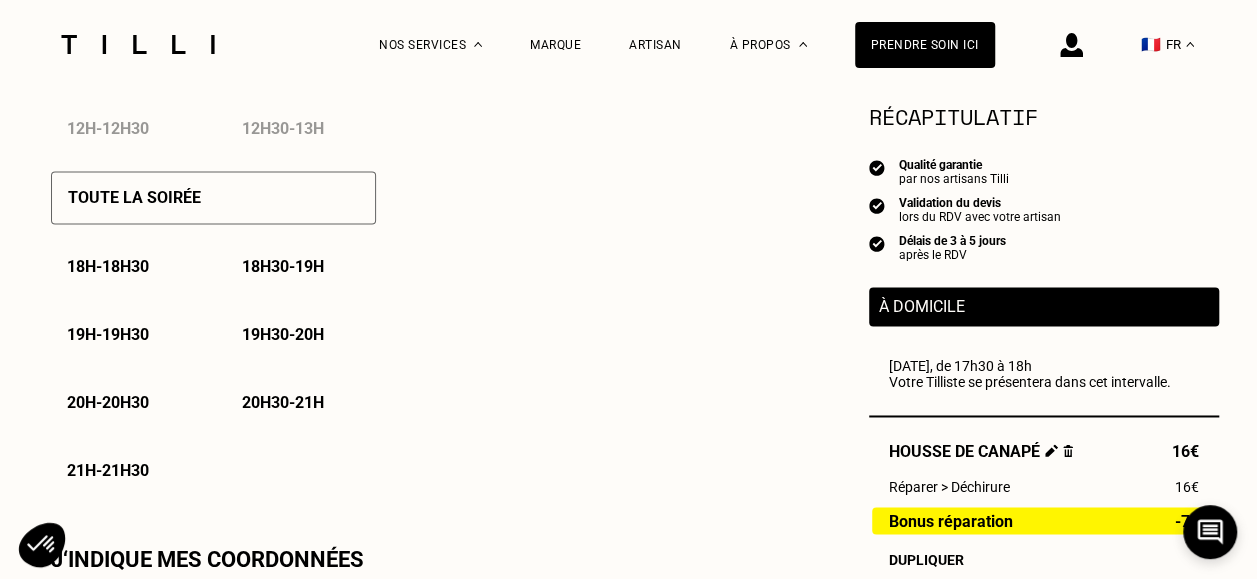 click on "18h  -  18h30" at bounding box center [108, 266] 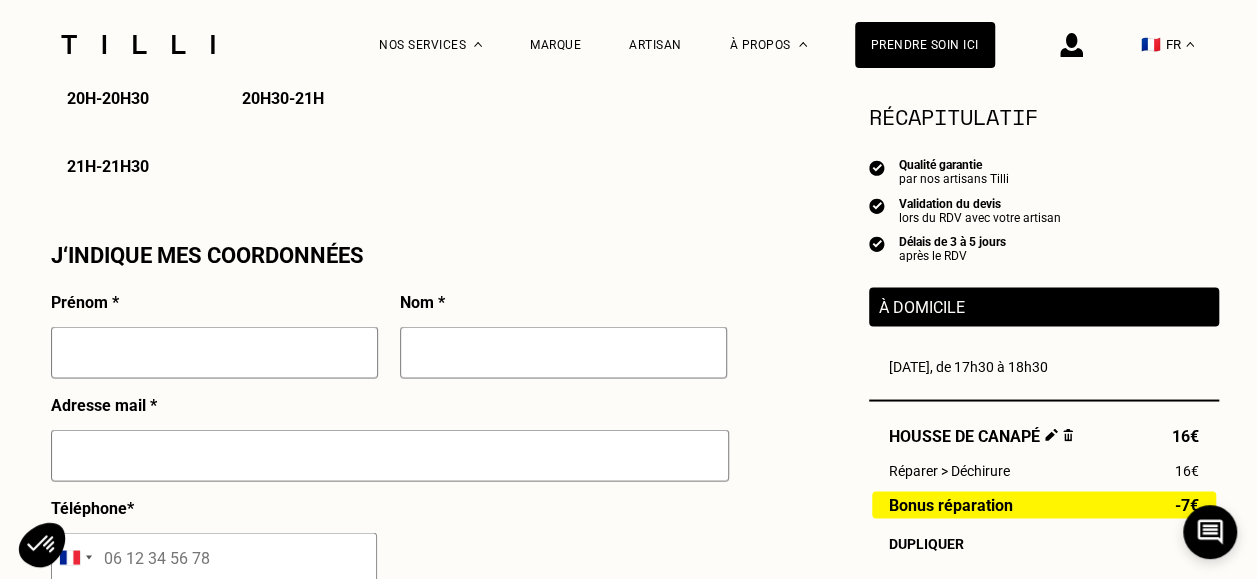 scroll, scrollTop: 1721, scrollLeft: 0, axis: vertical 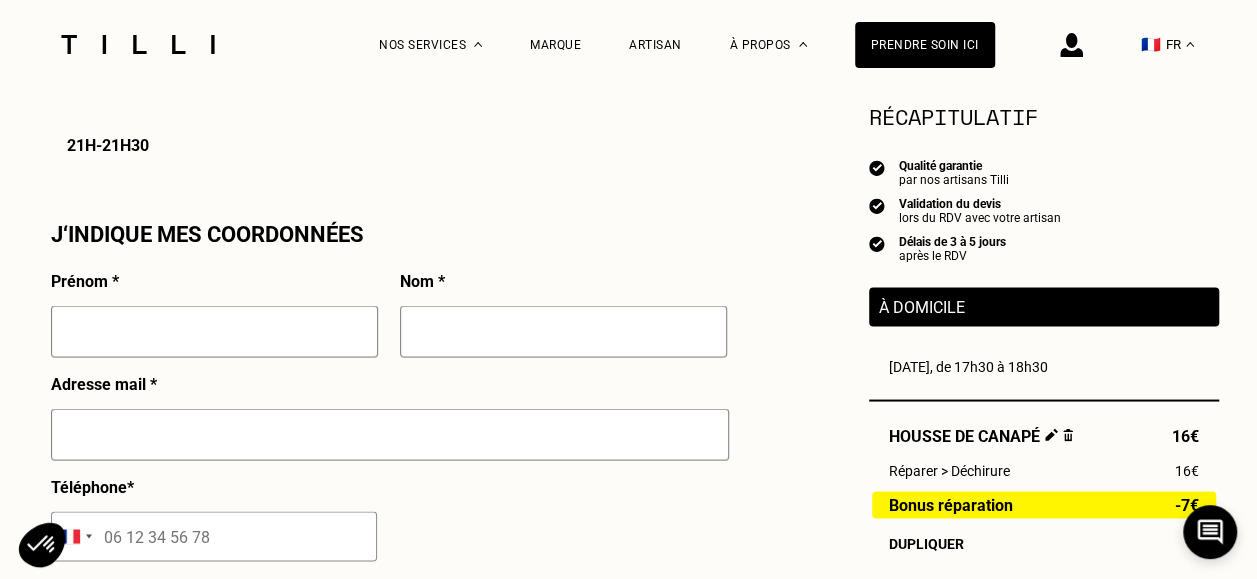 click at bounding box center (214, 331) 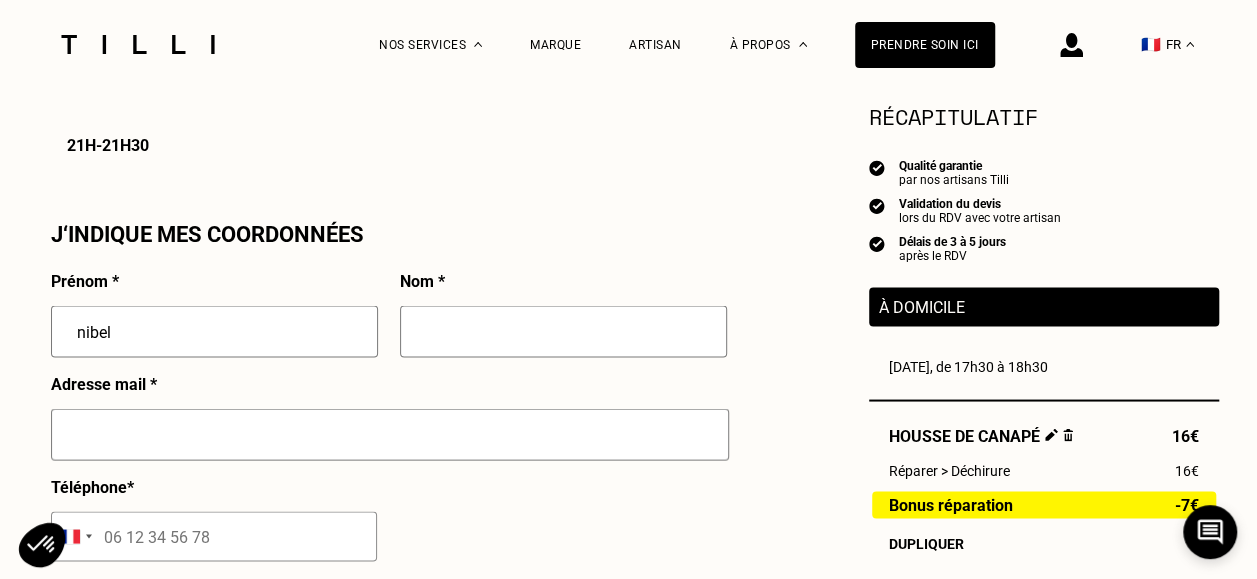 type on "nibel" 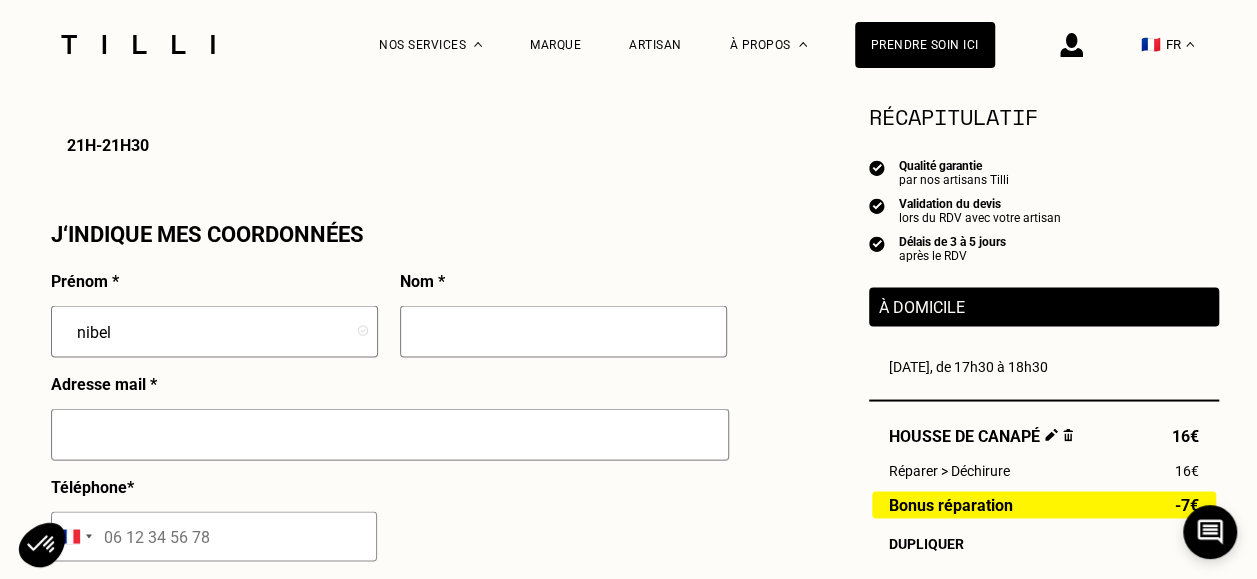 click at bounding box center [563, 331] 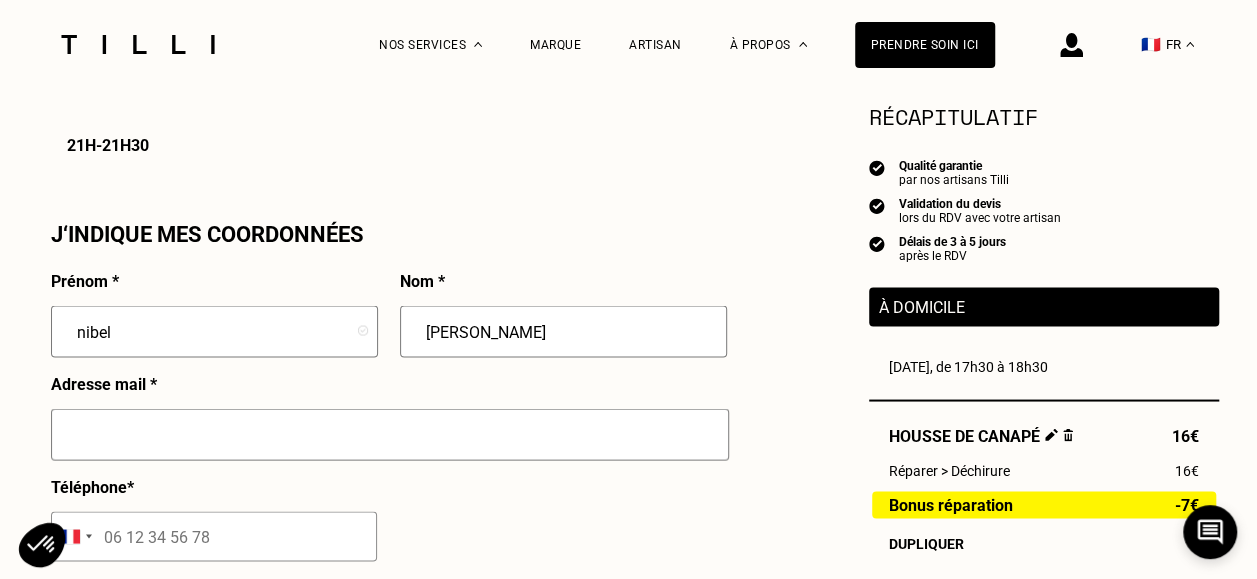 type on "[PERSON_NAME]" 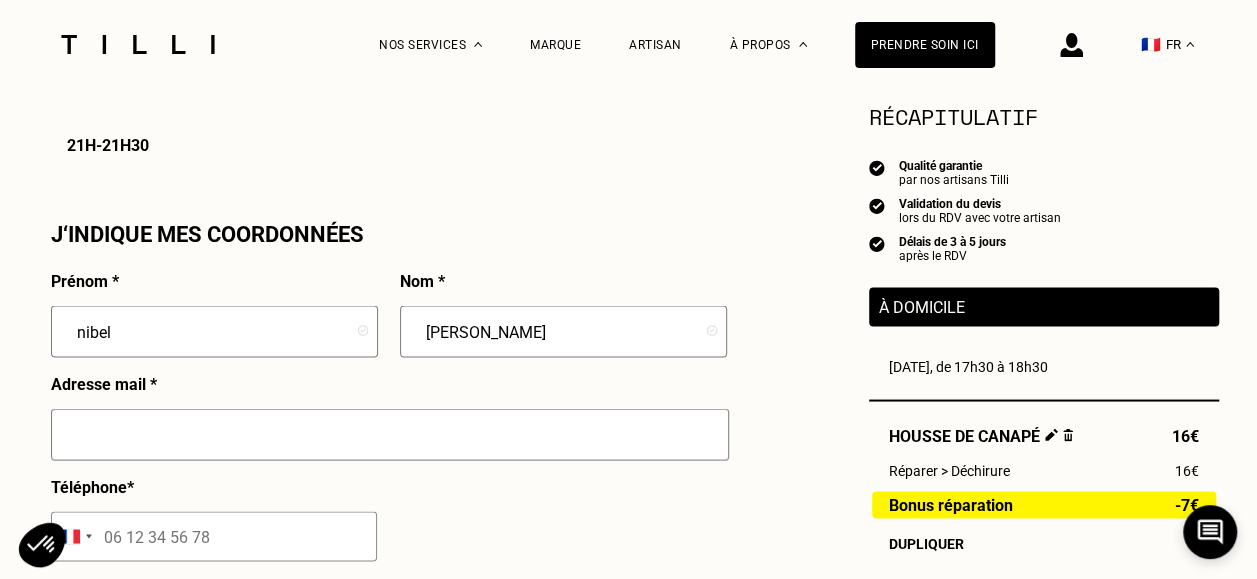 click at bounding box center [390, 434] 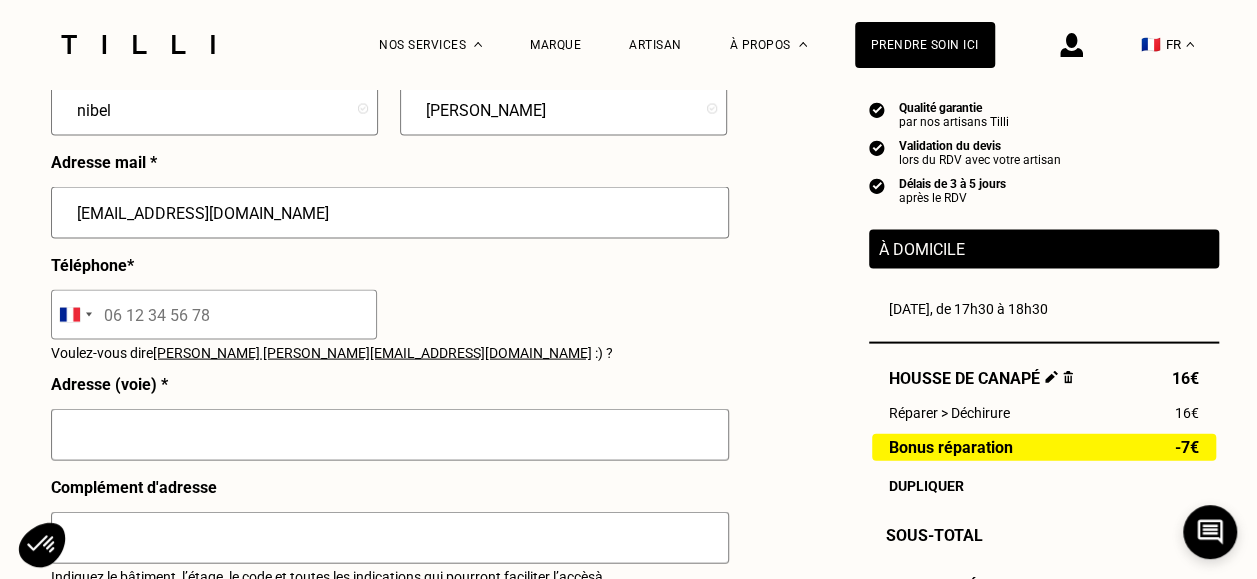 scroll, scrollTop: 1947, scrollLeft: 0, axis: vertical 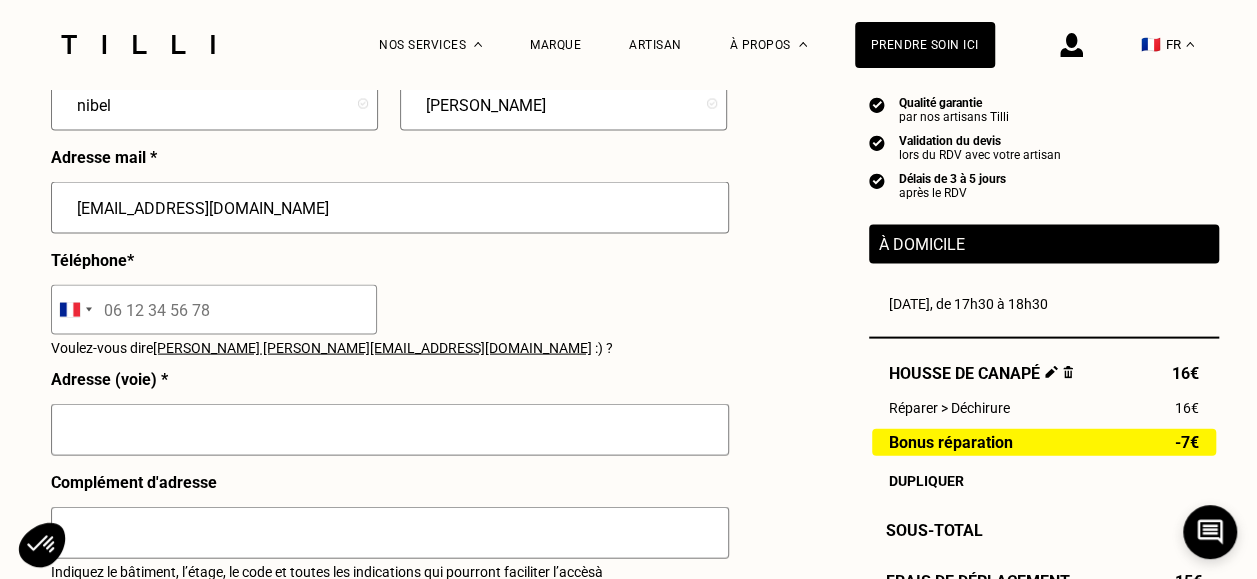 type on "[EMAIL_ADDRESS][DOMAIN_NAME]" 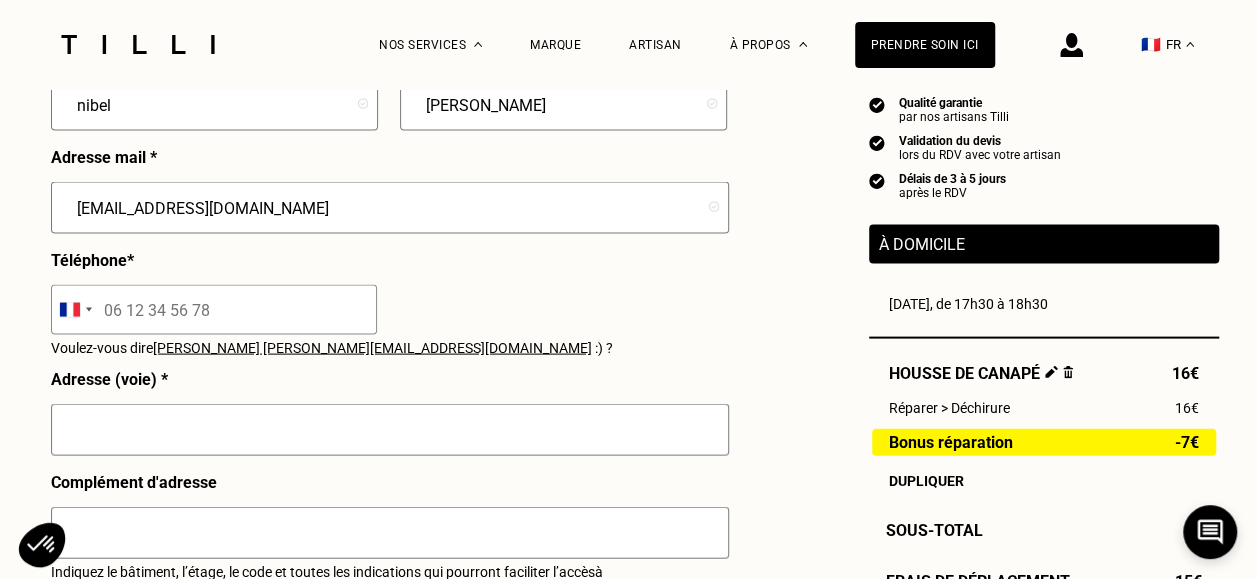 click at bounding box center (390, 430) 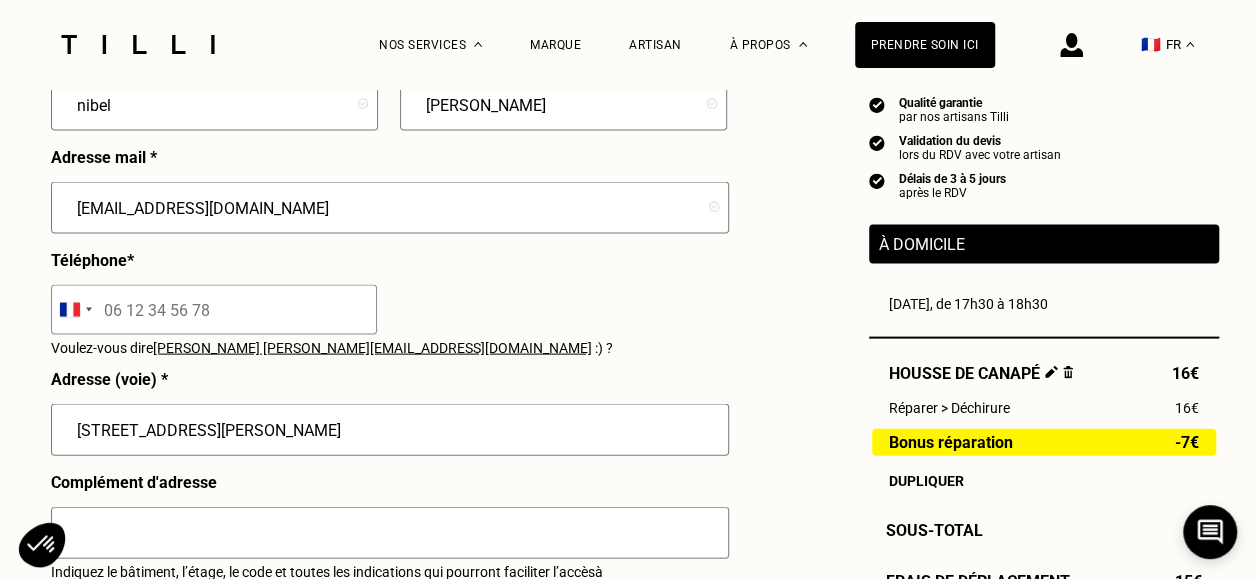 type on "PLAISIR" 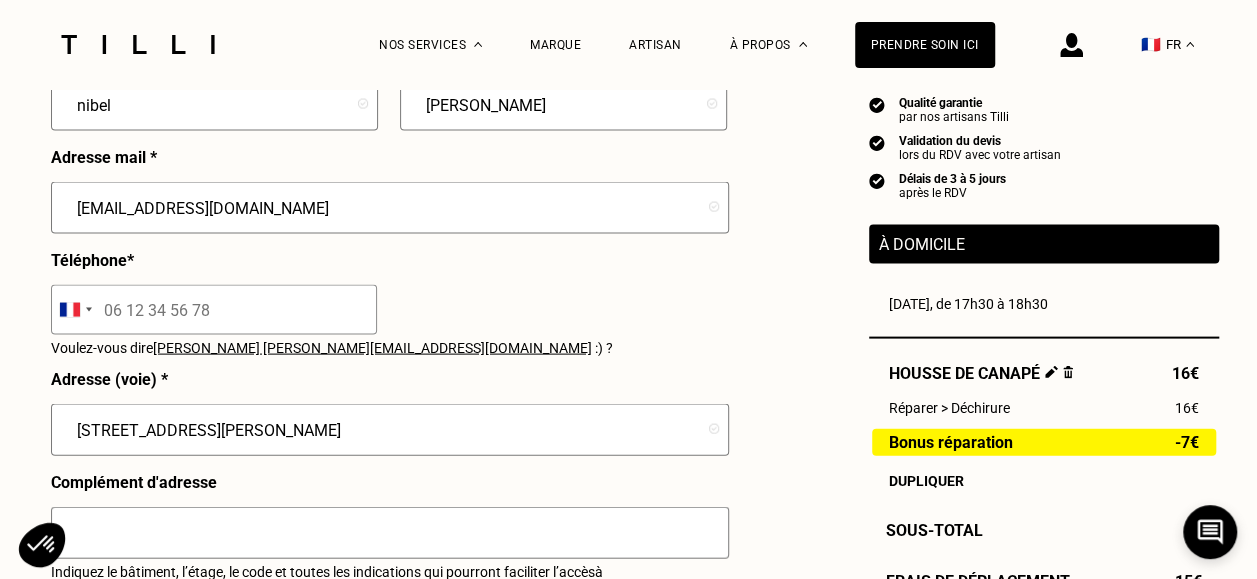 click at bounding box center (214, 310) 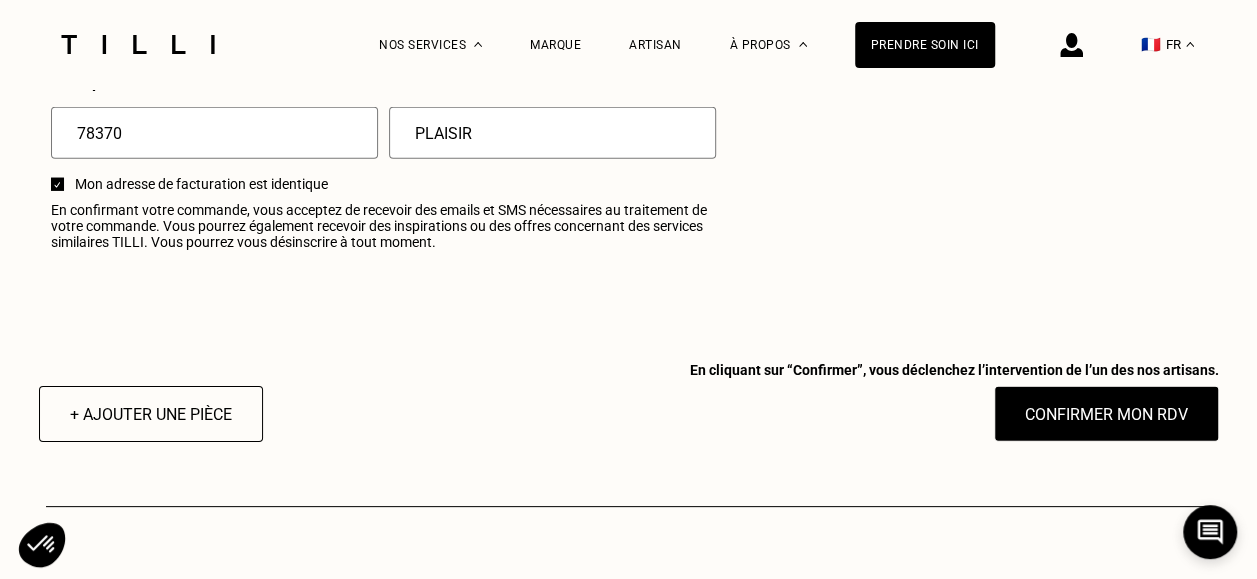 scroll, scrollTop: 2604, scrollLeft: 0, axis: vertical 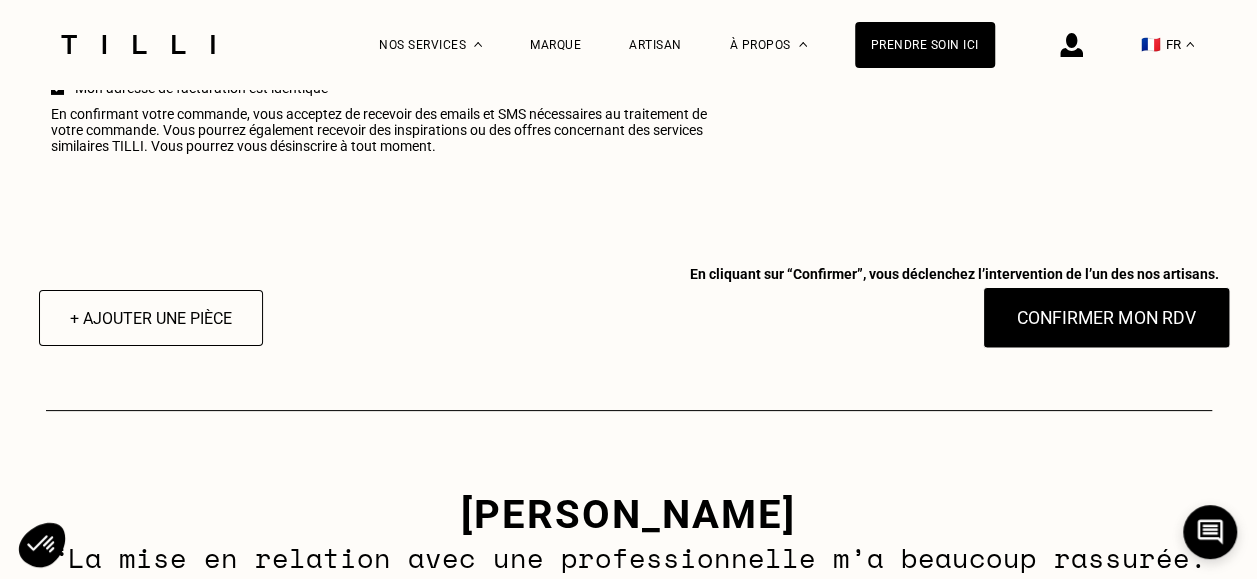 type on "07 60 93 09 26" 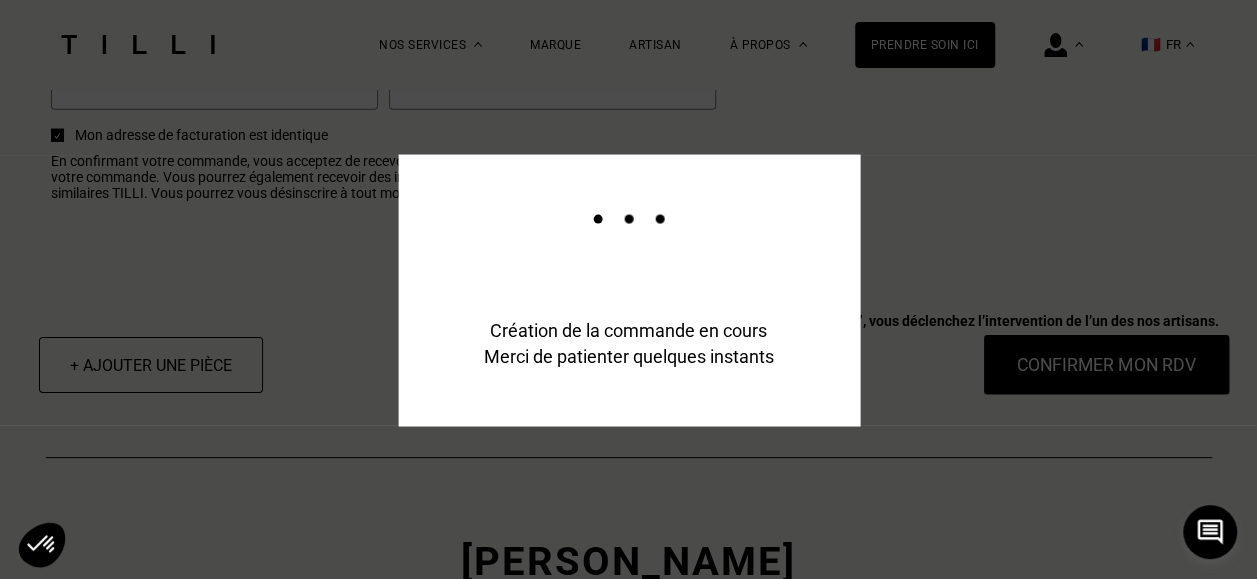 scroll, scrollTop: 2729, scrollLeft: 0, axis: vertical 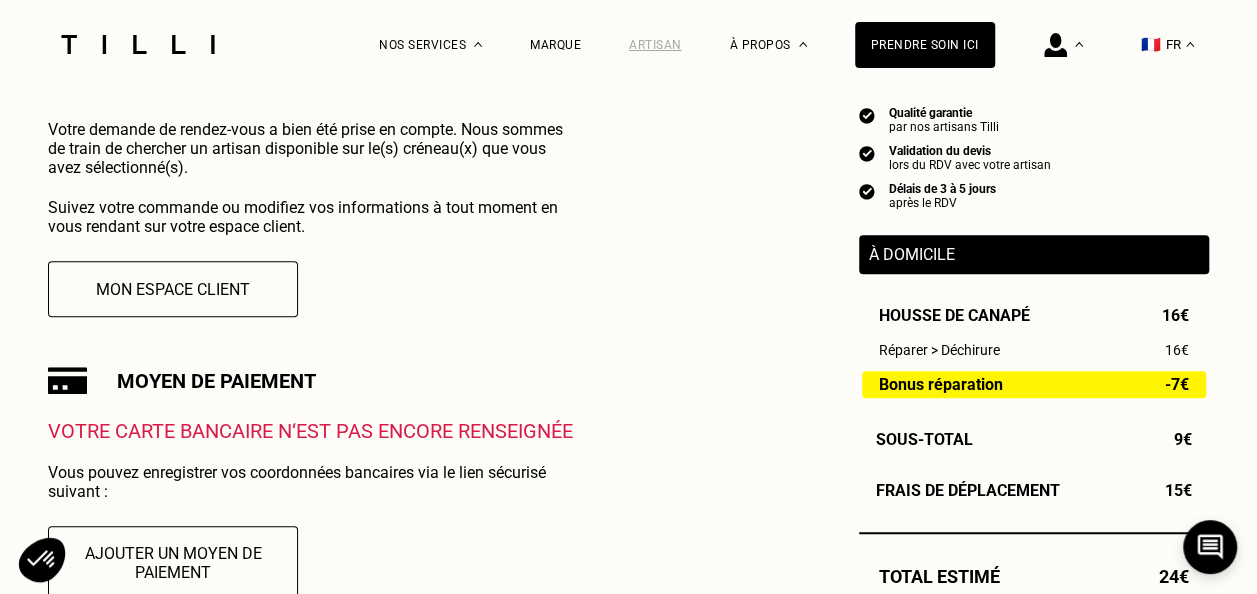 click on "Artisan" at bounding box center (655, 45) 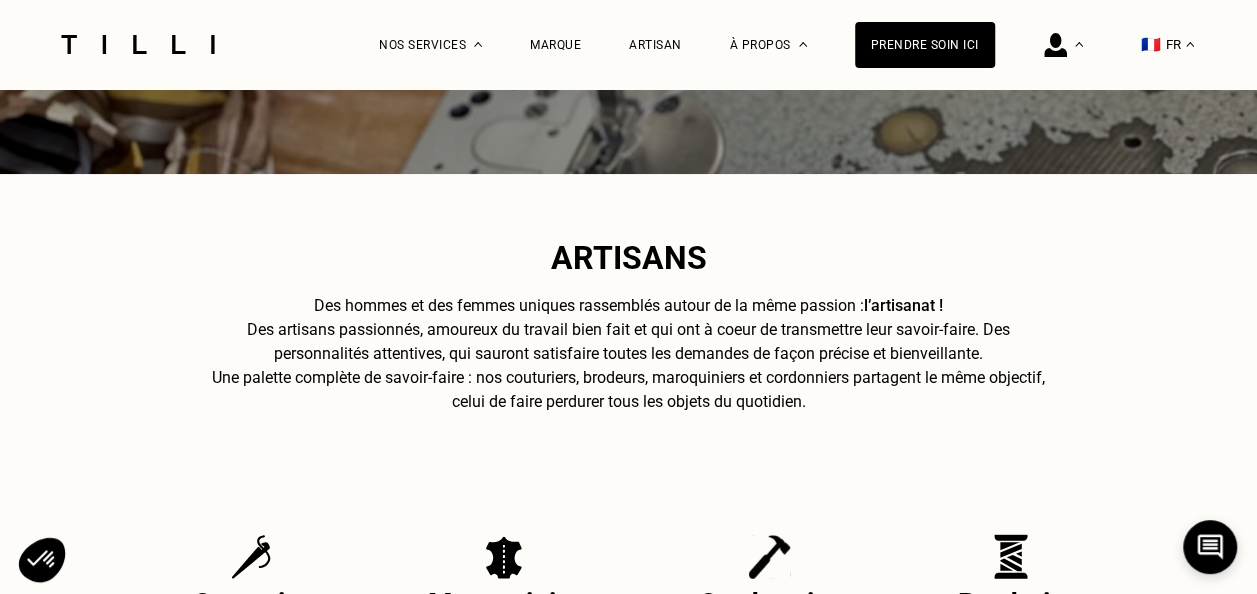 scroll, scrollTop: 0, scrollLeft: 0, axis: both 